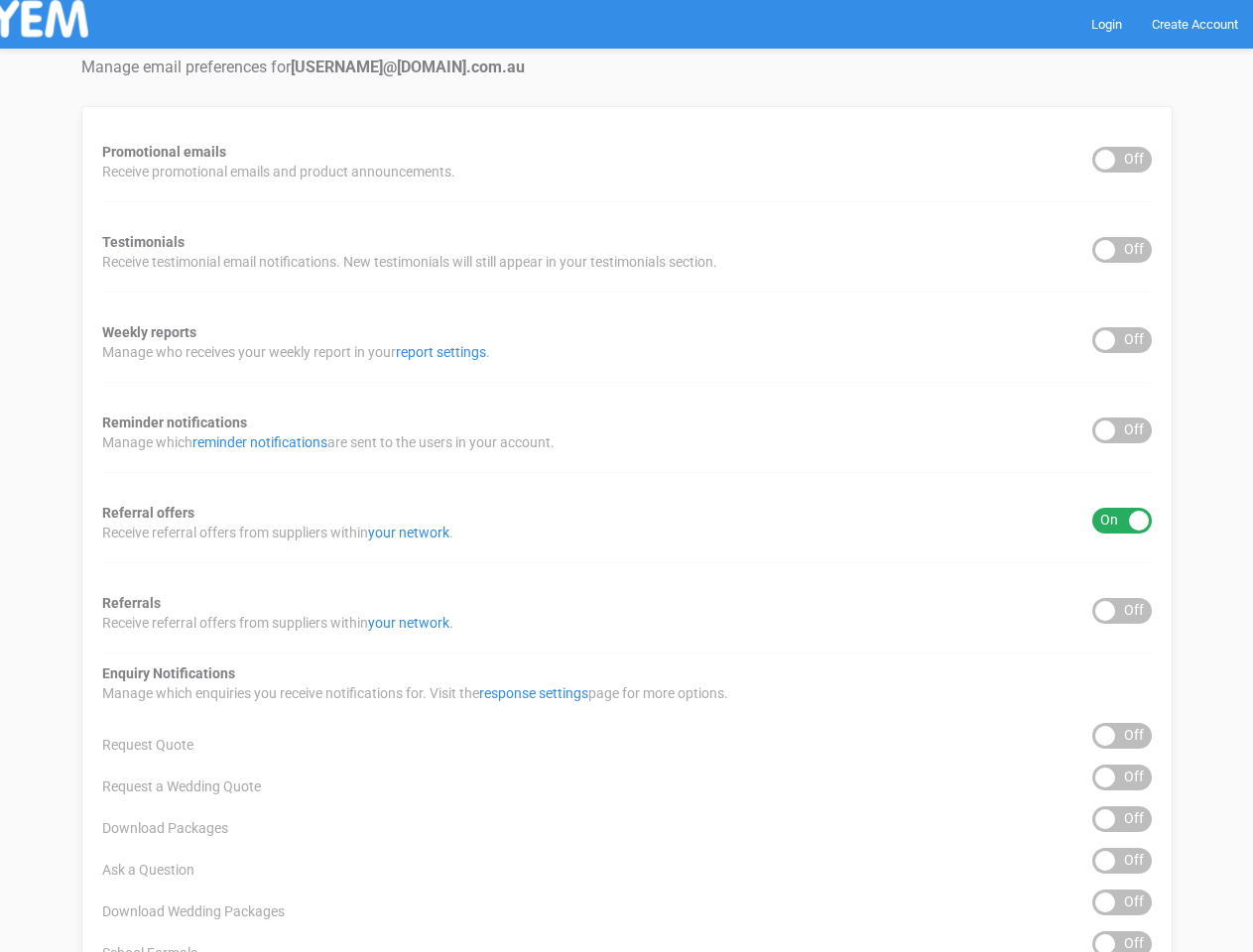 scroll, scrollTop: 0, scrollLeft: 0, axis: both 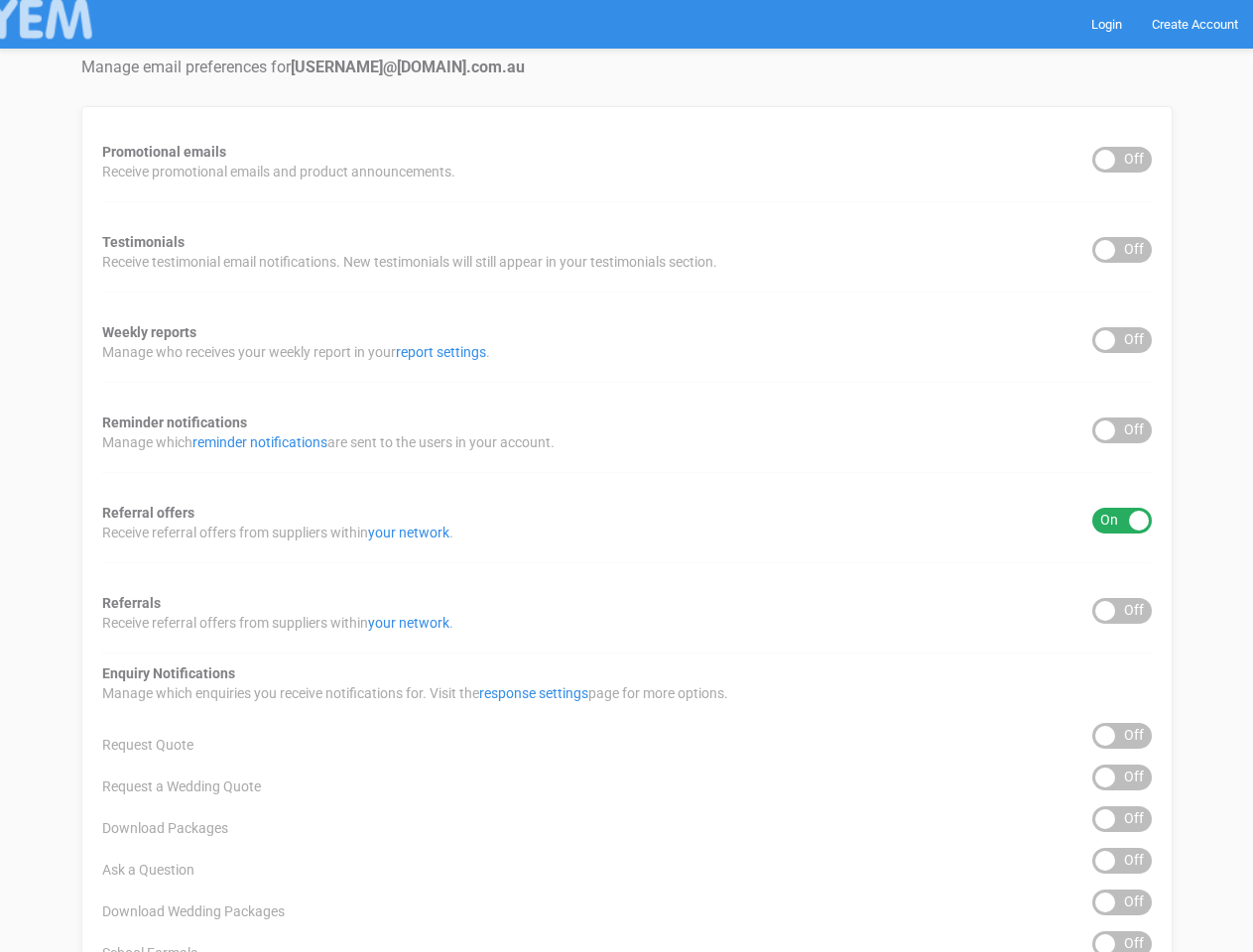 click on "Promotional emails
ON
OFF
Receive promotional emails and product announcements.
Testimonials
ON
OFF
Receive testimonial email notifications.  New testimonials will still appear in your testimonials section.
Weekly reports
ON
OFF
Manage who receives your weekly report in your  report settings .
Reminder notifications
ON
OFF
Manage which  reminder notifications  are sent to the users in your account.
Referral offers
ON
OFF
Receive referral offers from suppliers within  your network .
Referrals
ON
OFF
Receive referral offers from suppliers within  your network .
Enquiry Notifications
response settings  page for more options." at bounding box center [627, 799] 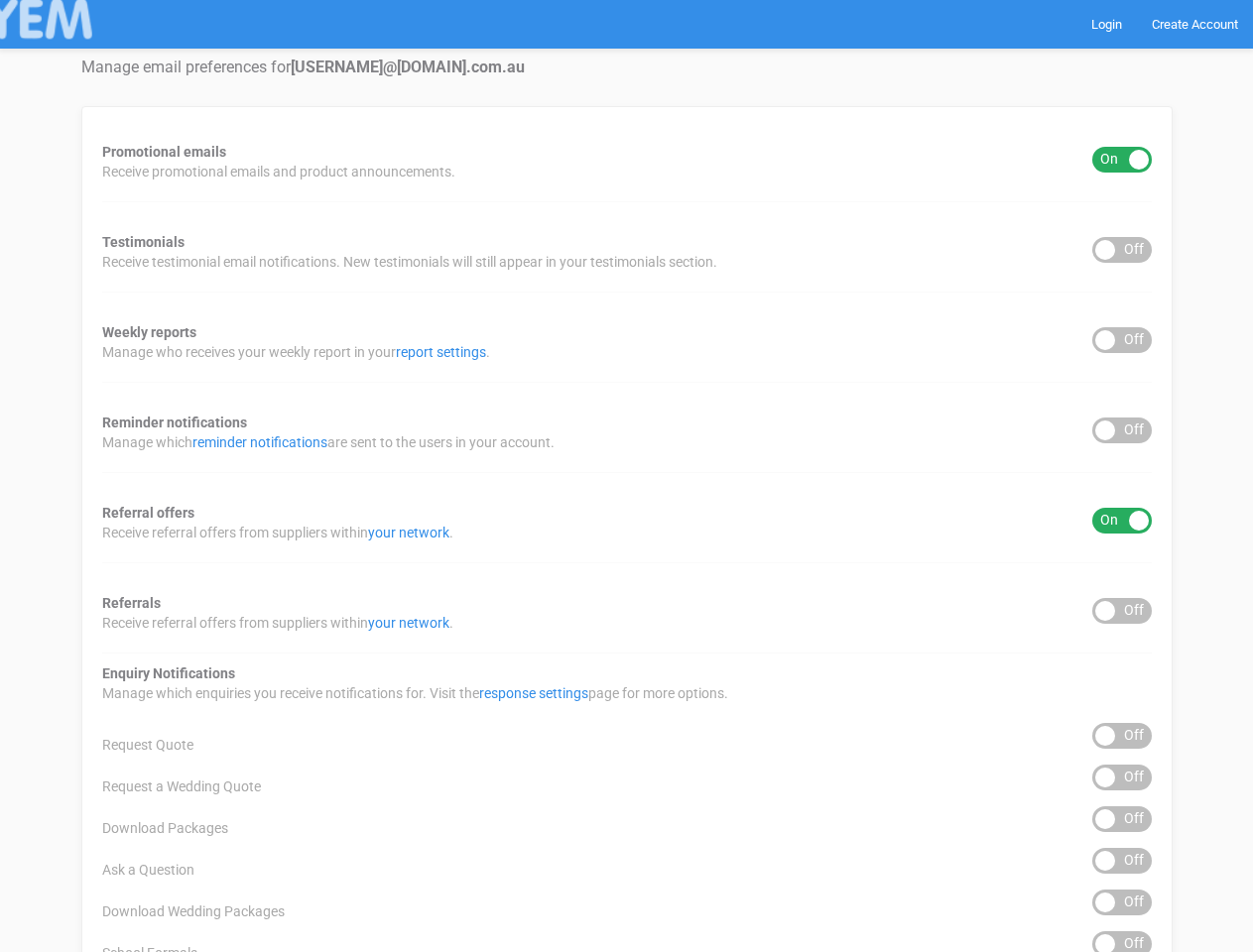 click on "ON
OFF" at bounding box center [1122, 250] 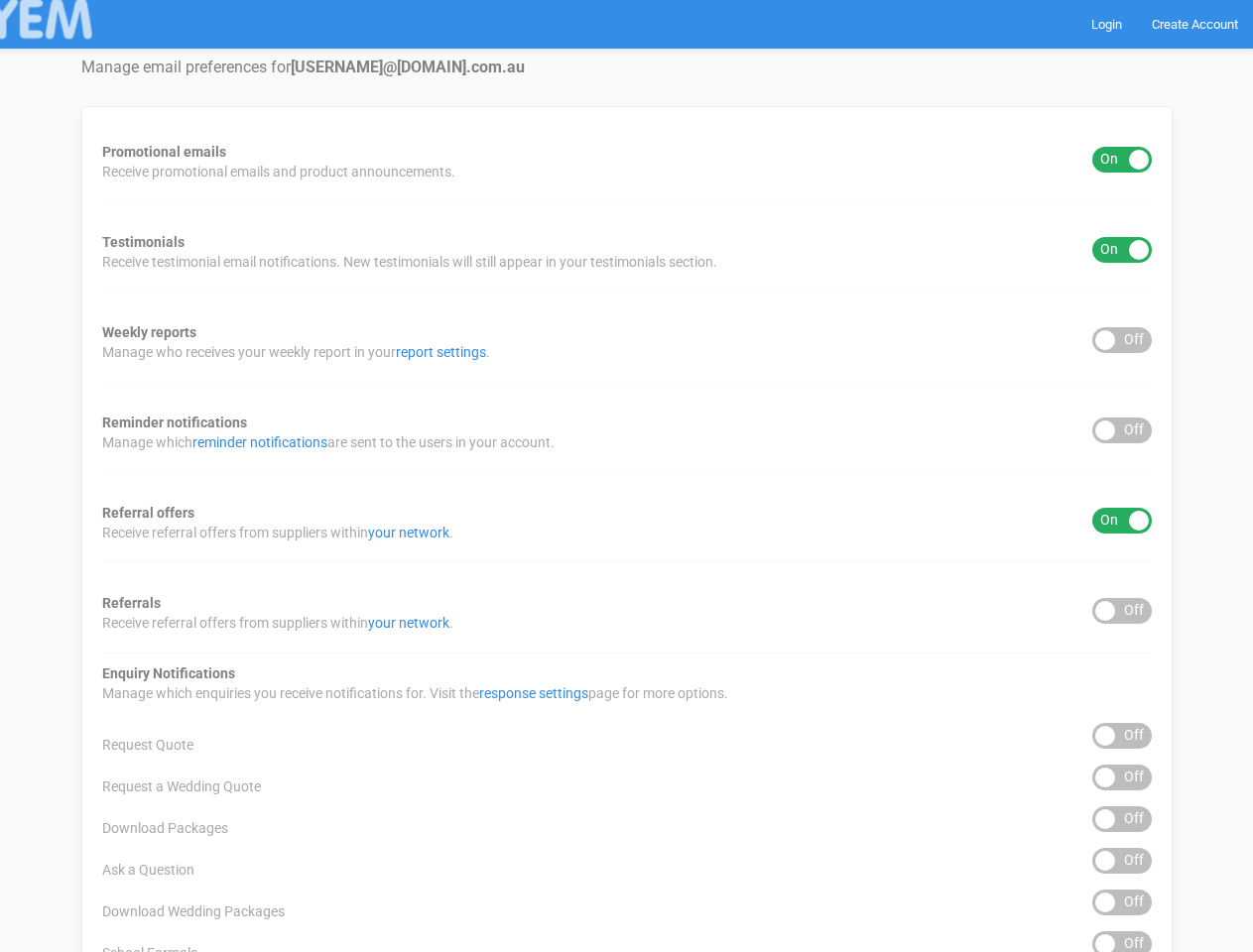 click on "ON
OFF" at bounding box center (1122, 340) 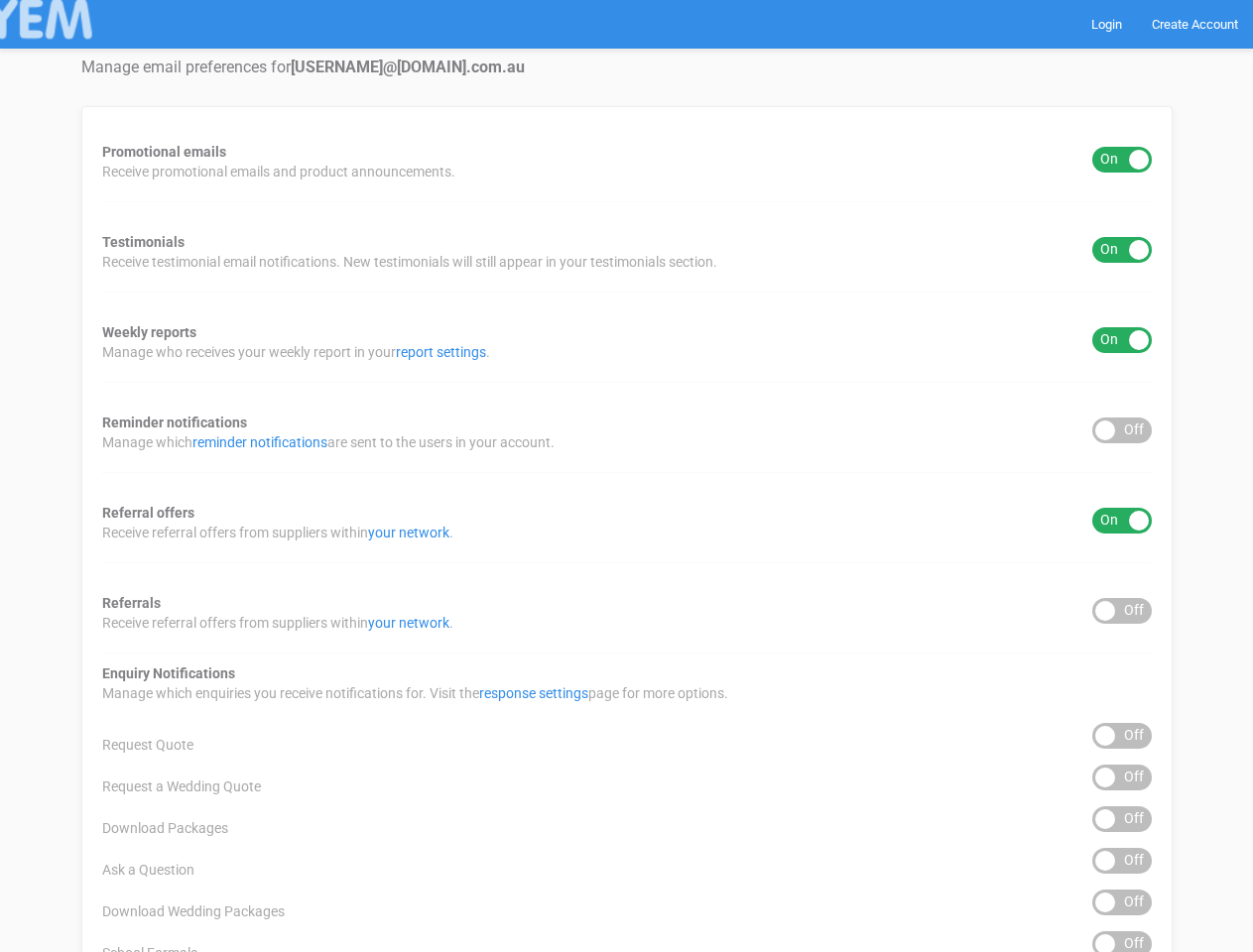 click on "ON
OFF" at bounding box center [1122, 430] 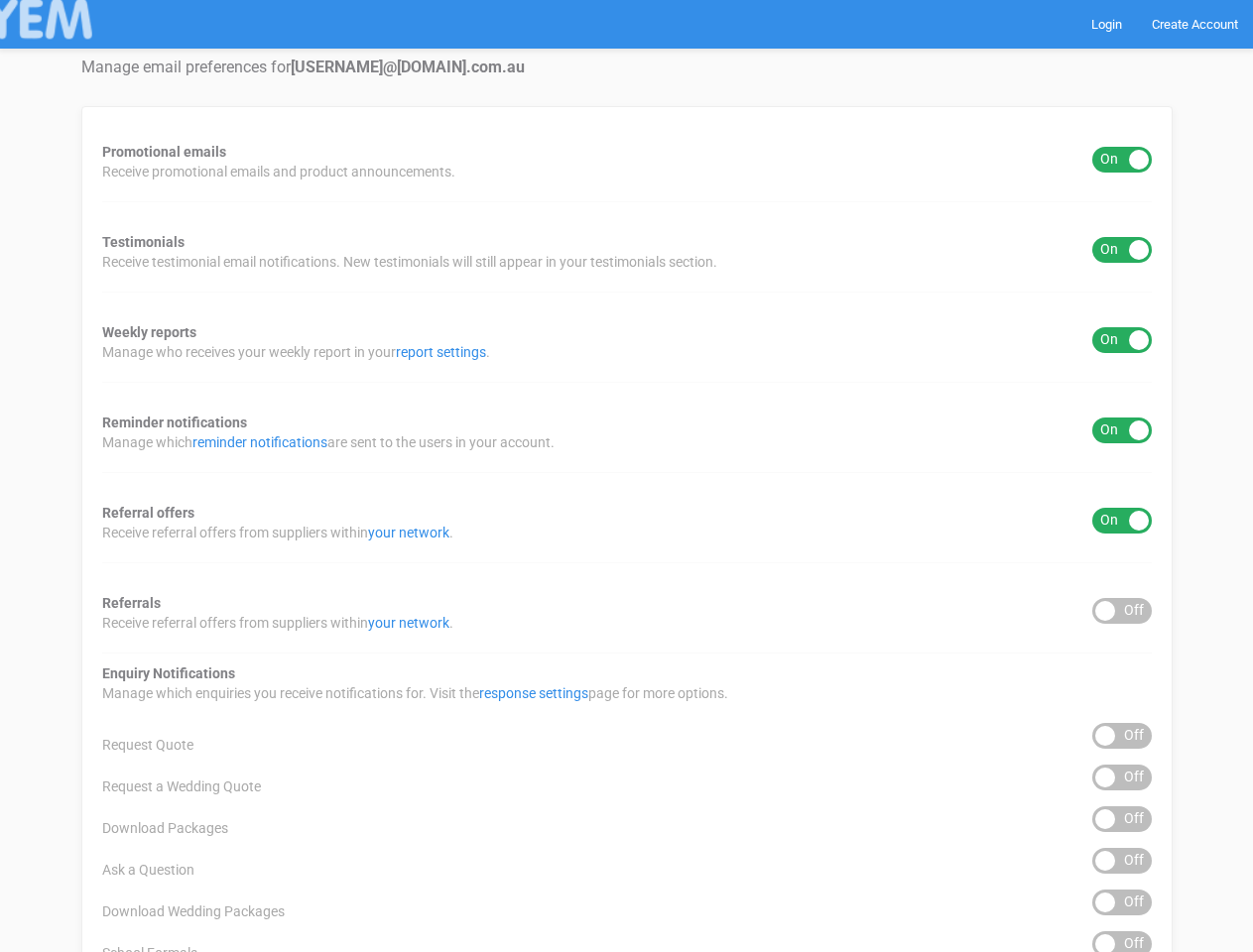 click on "ON
OFF" at bounding box center [1122, 521] 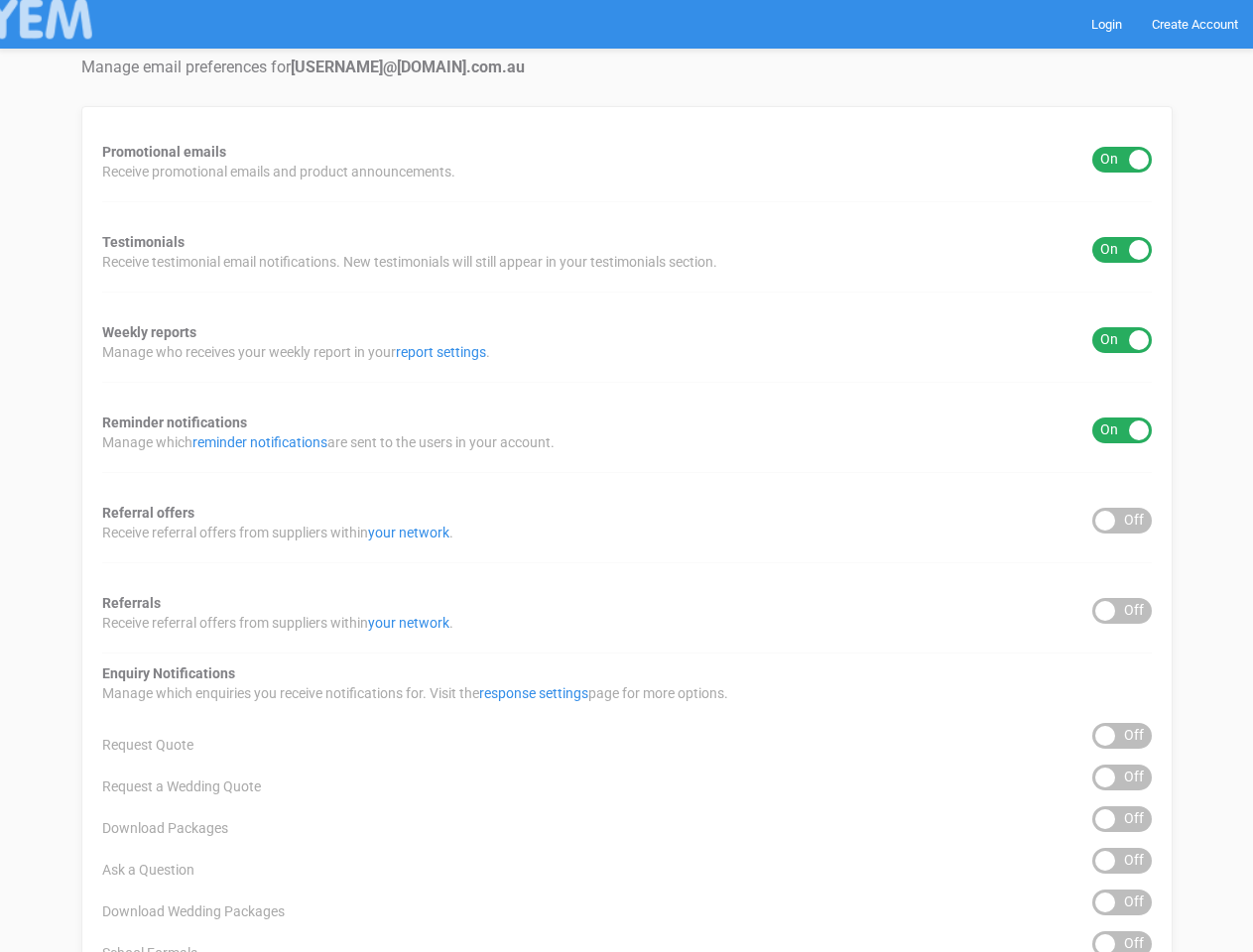 click on "ON
OFF" at bounding box center (1122, 611) 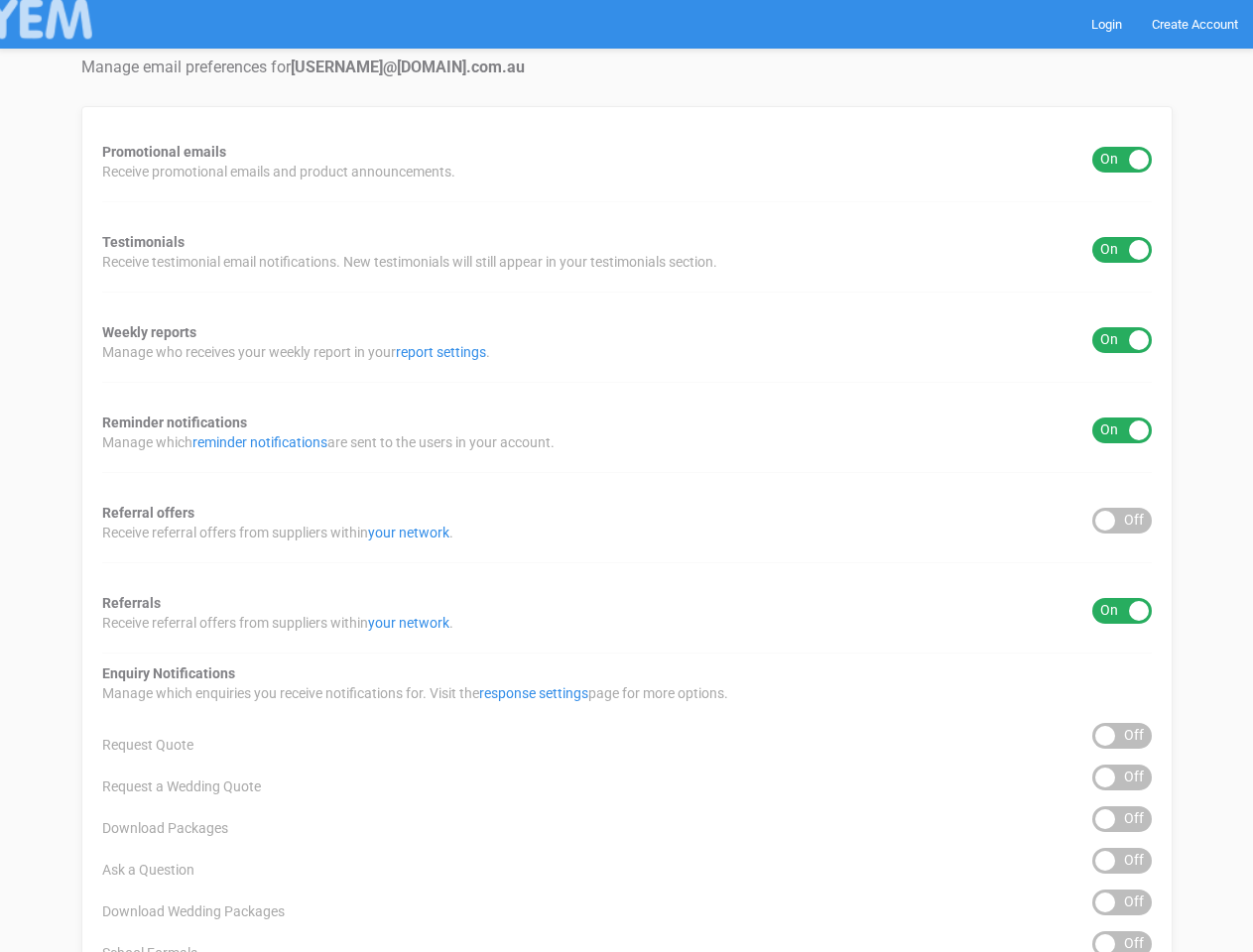 click on "ON
OFF" at bounding box center [1122, 736] 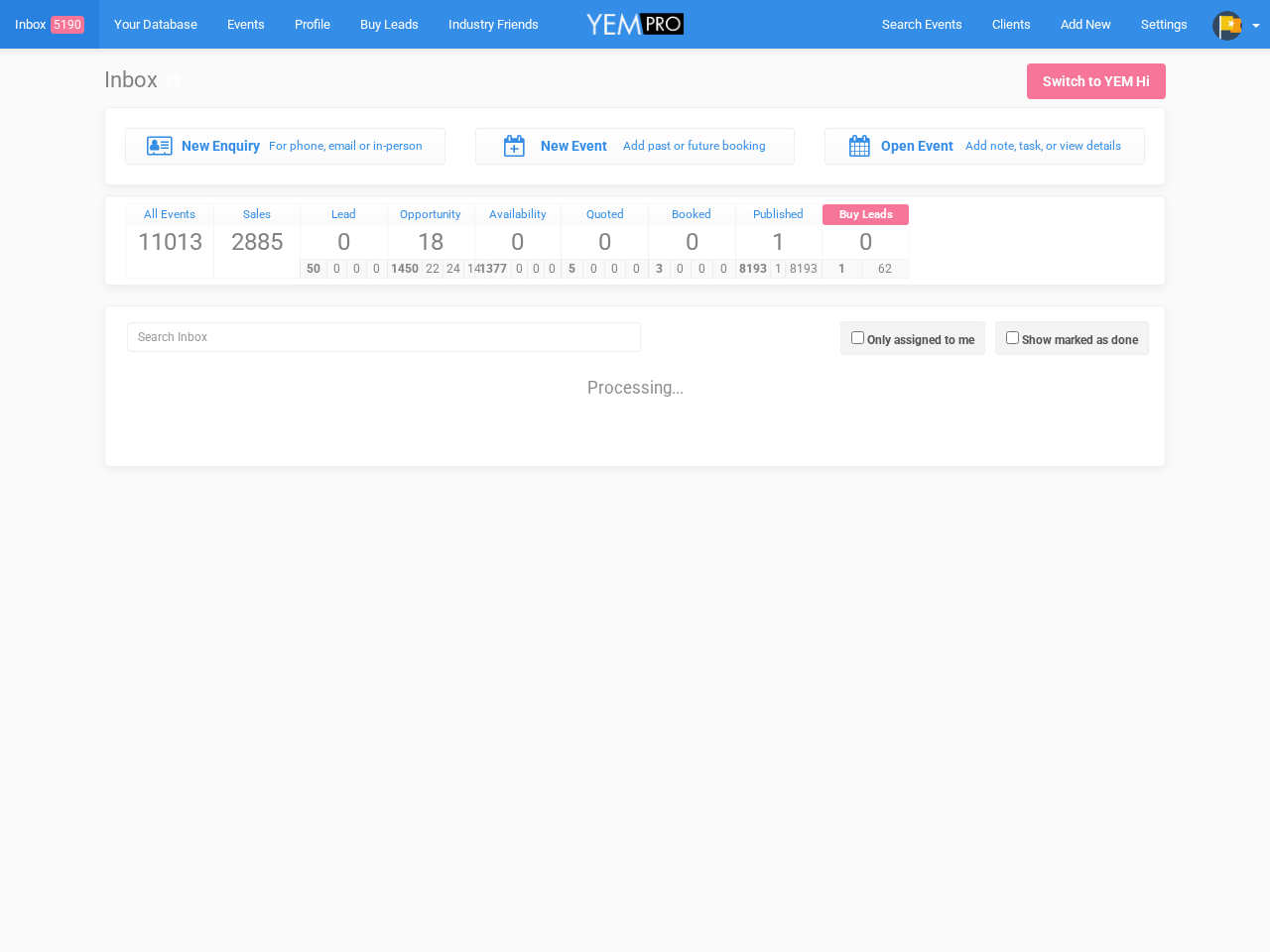 scroll, scrollTop: 0, scrollLeft: 0, axis: both 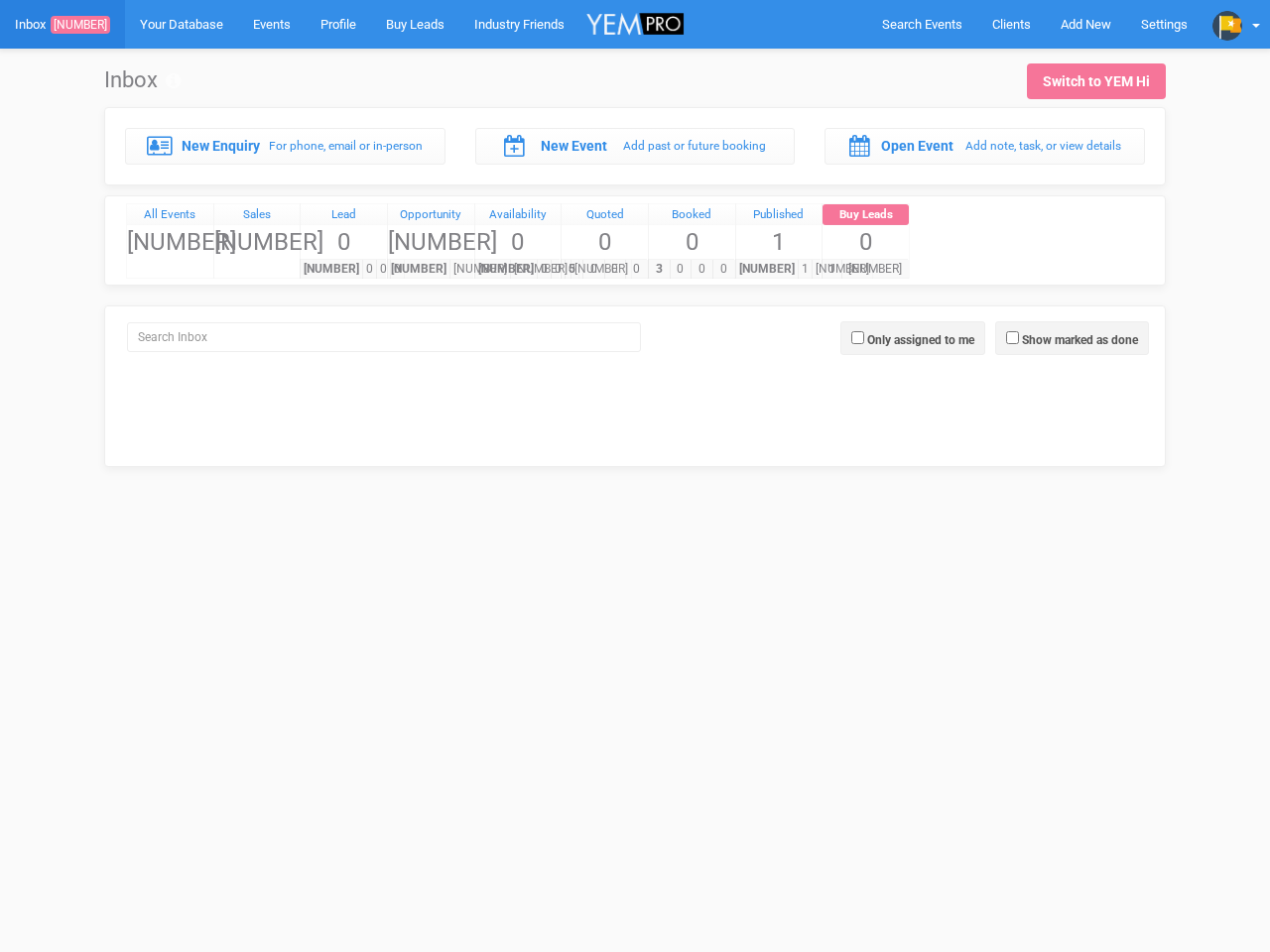 click on "5
0
0
0" at bounding box center (603, 269) 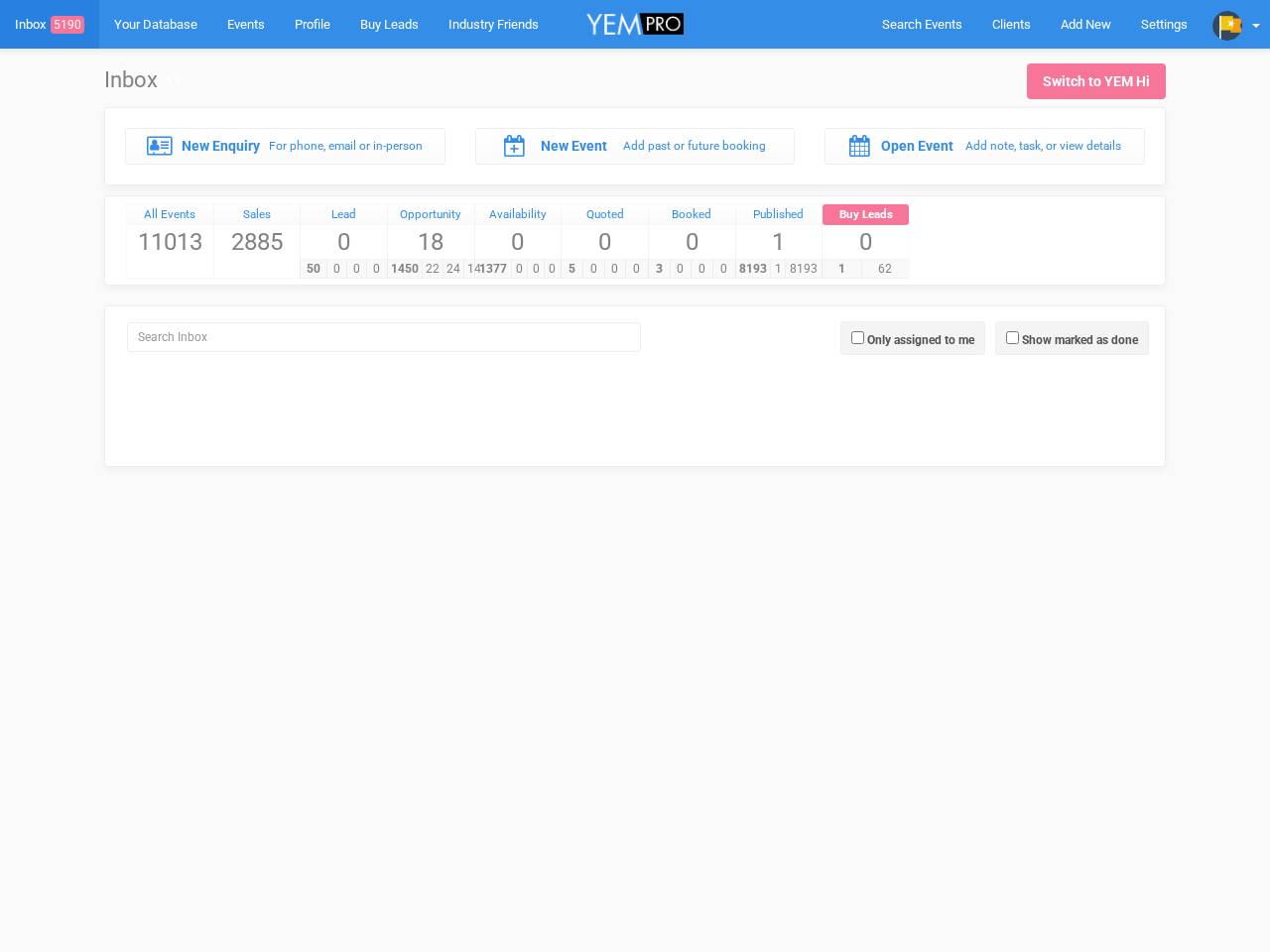 scroll, scrollTop: 0, scrollLeft: 0, axis: both 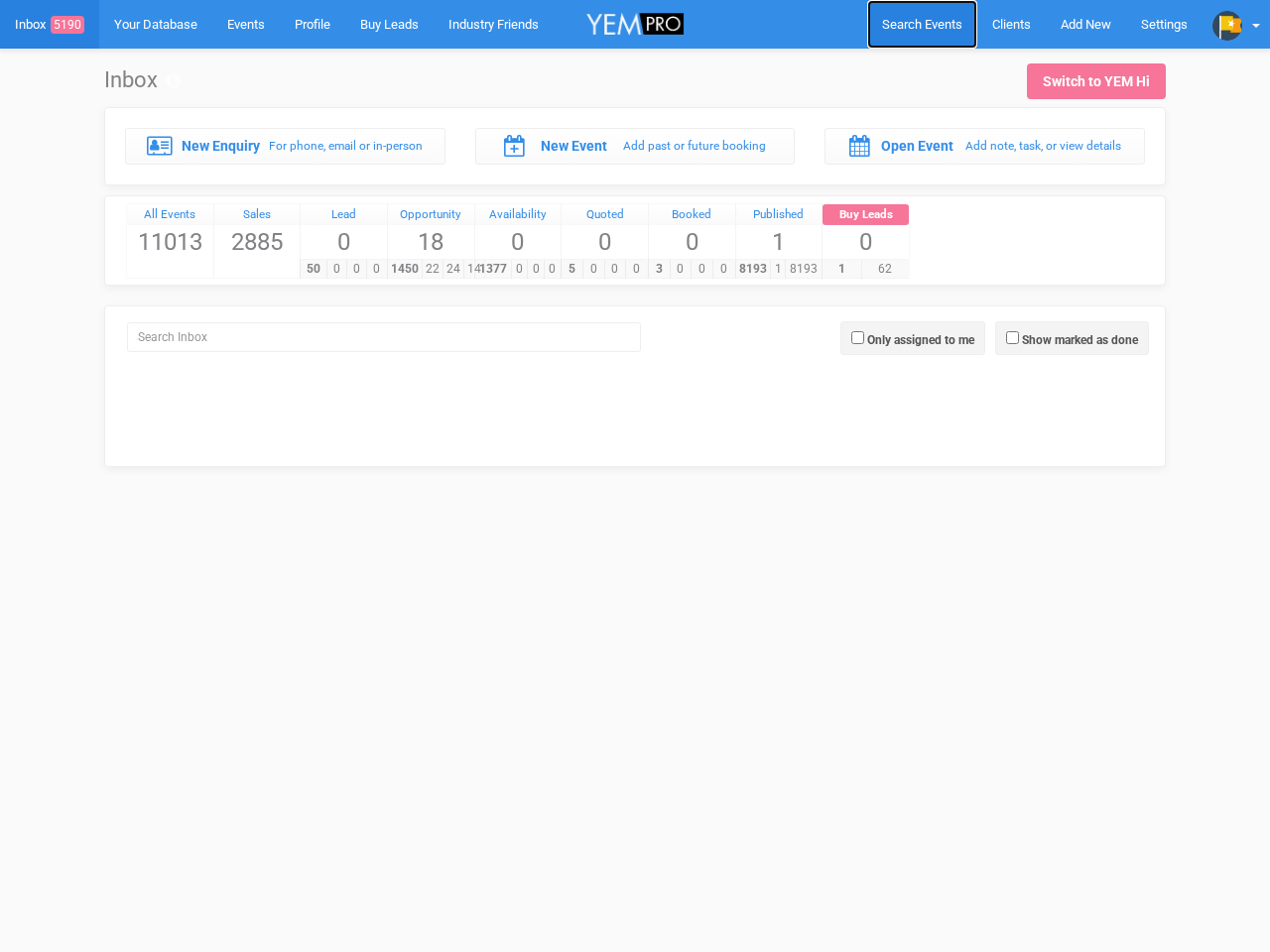click on "Search Events" at bounding box center (922, 24) 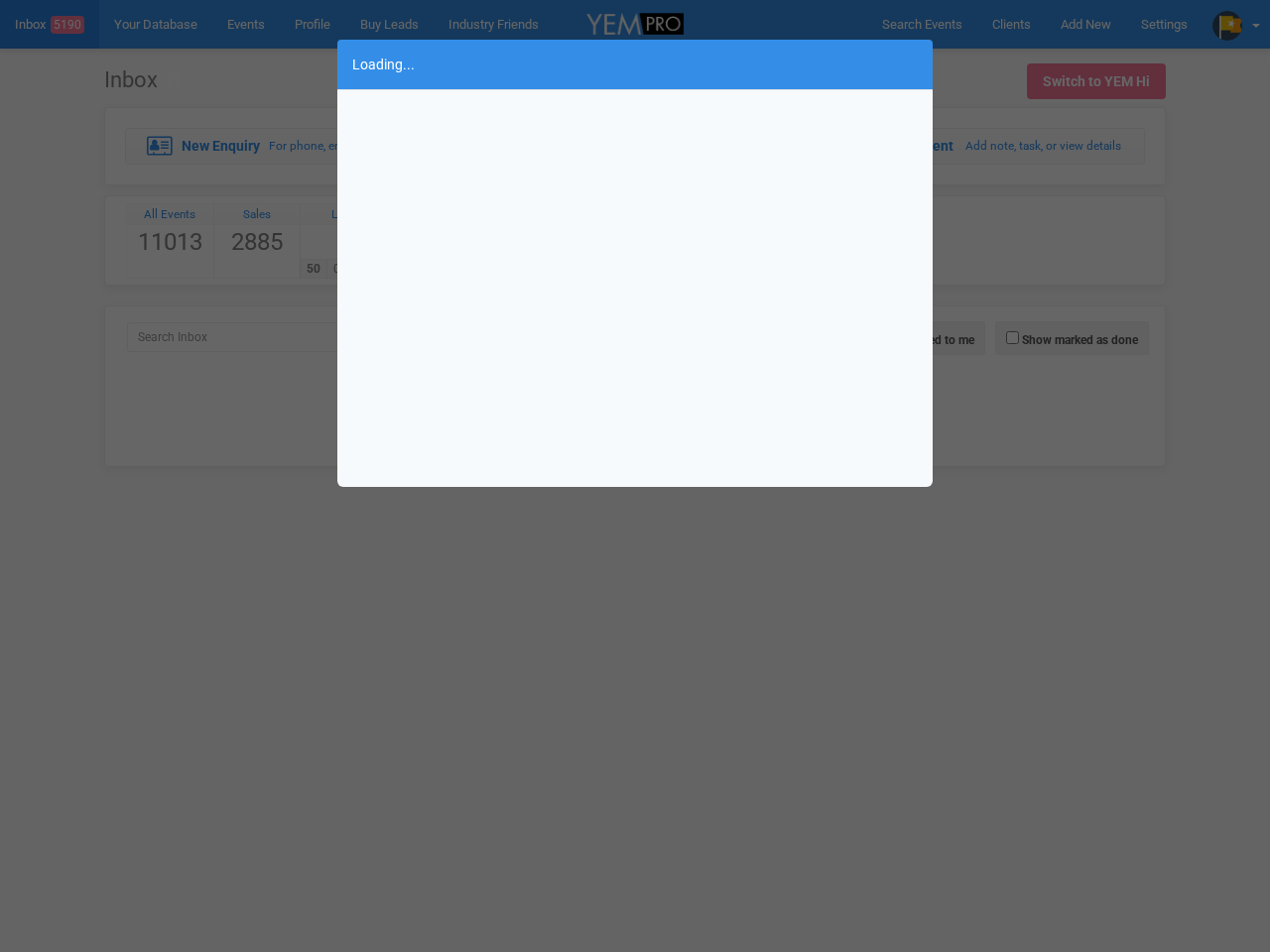 click on "Loading..." at bounding box center [635, 476] 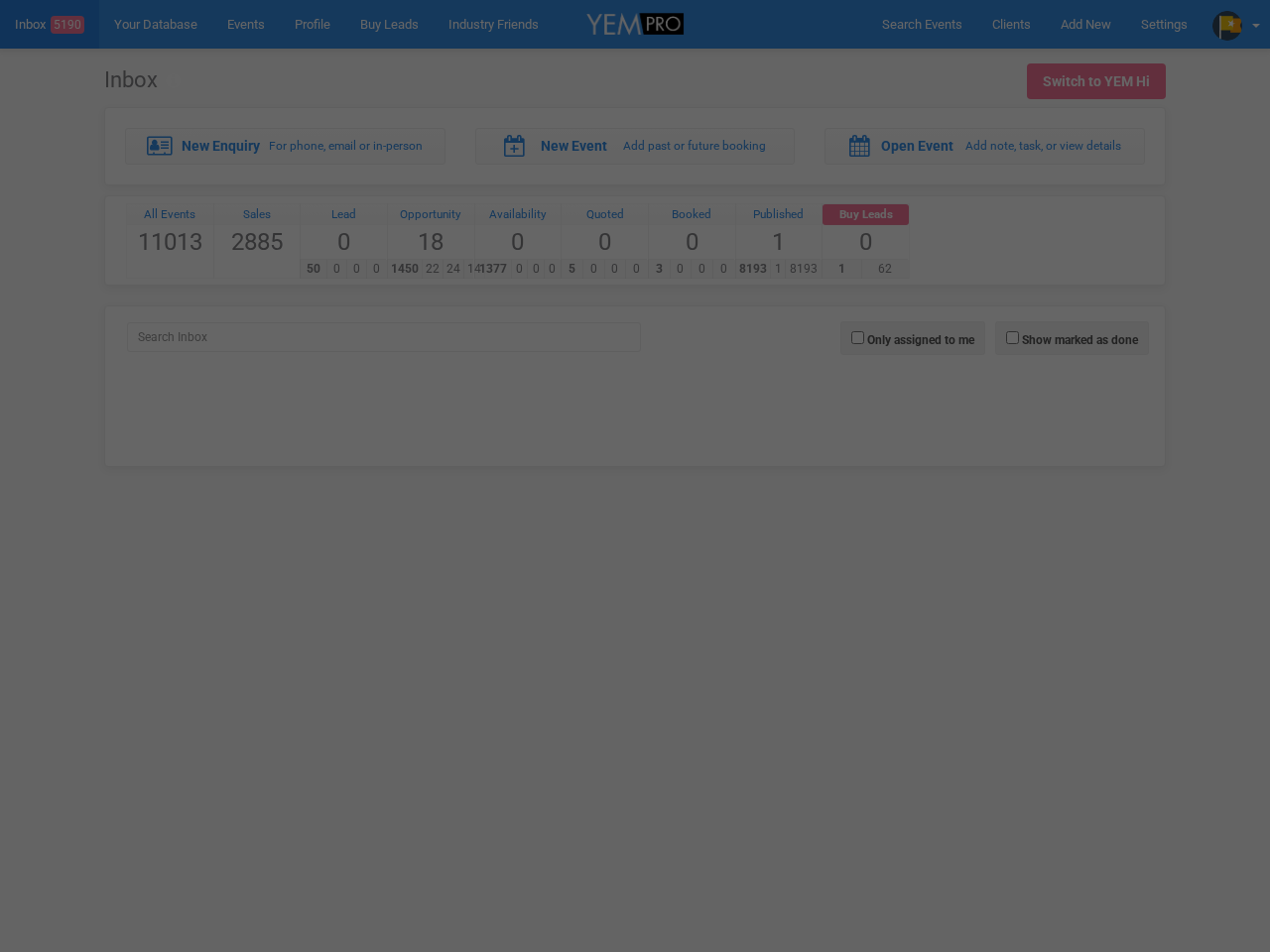 click on "Loading..." at bounding box center (635, 476) 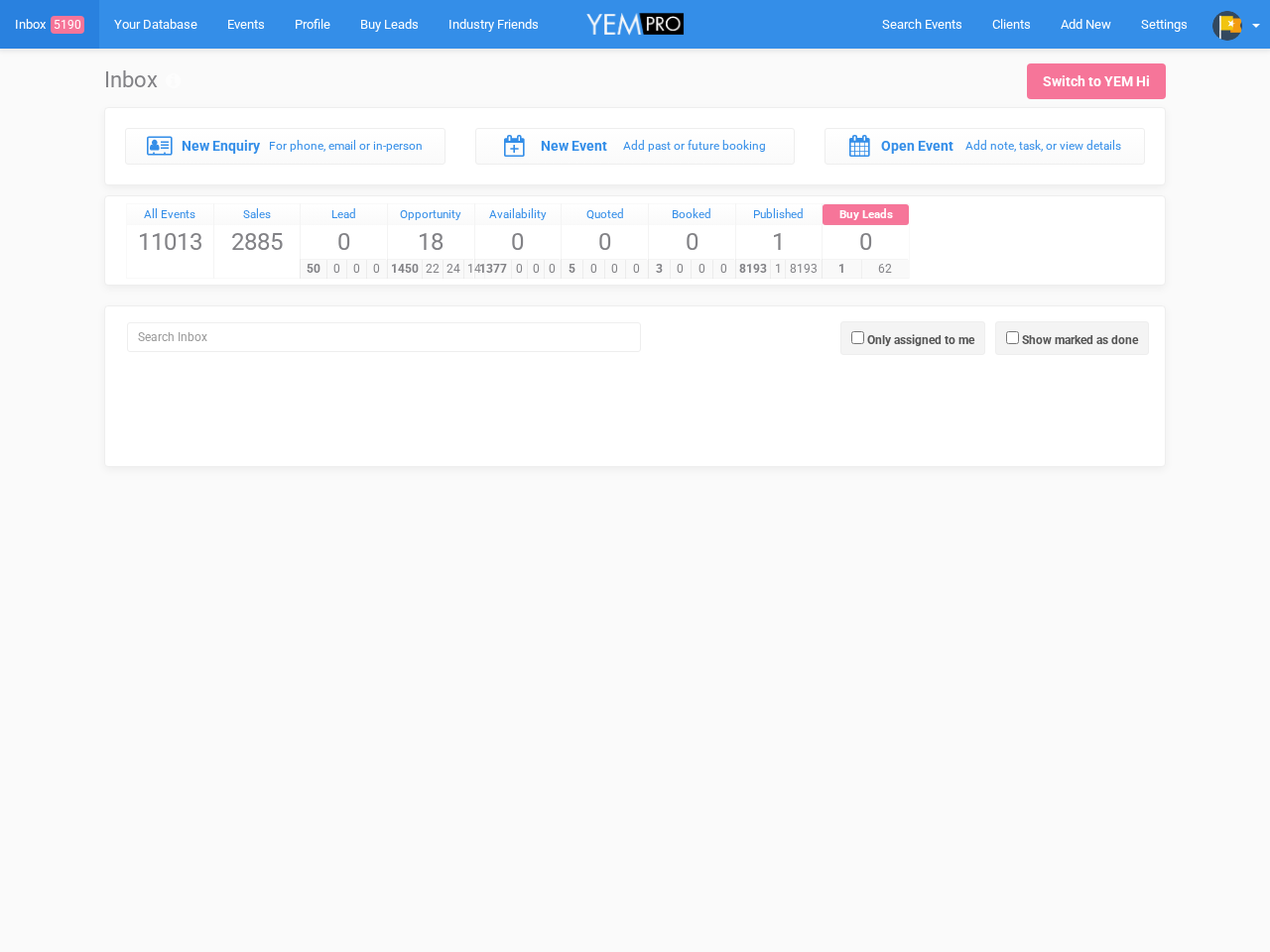 click on "Only assigned to me" at bounding box center (921, 340) 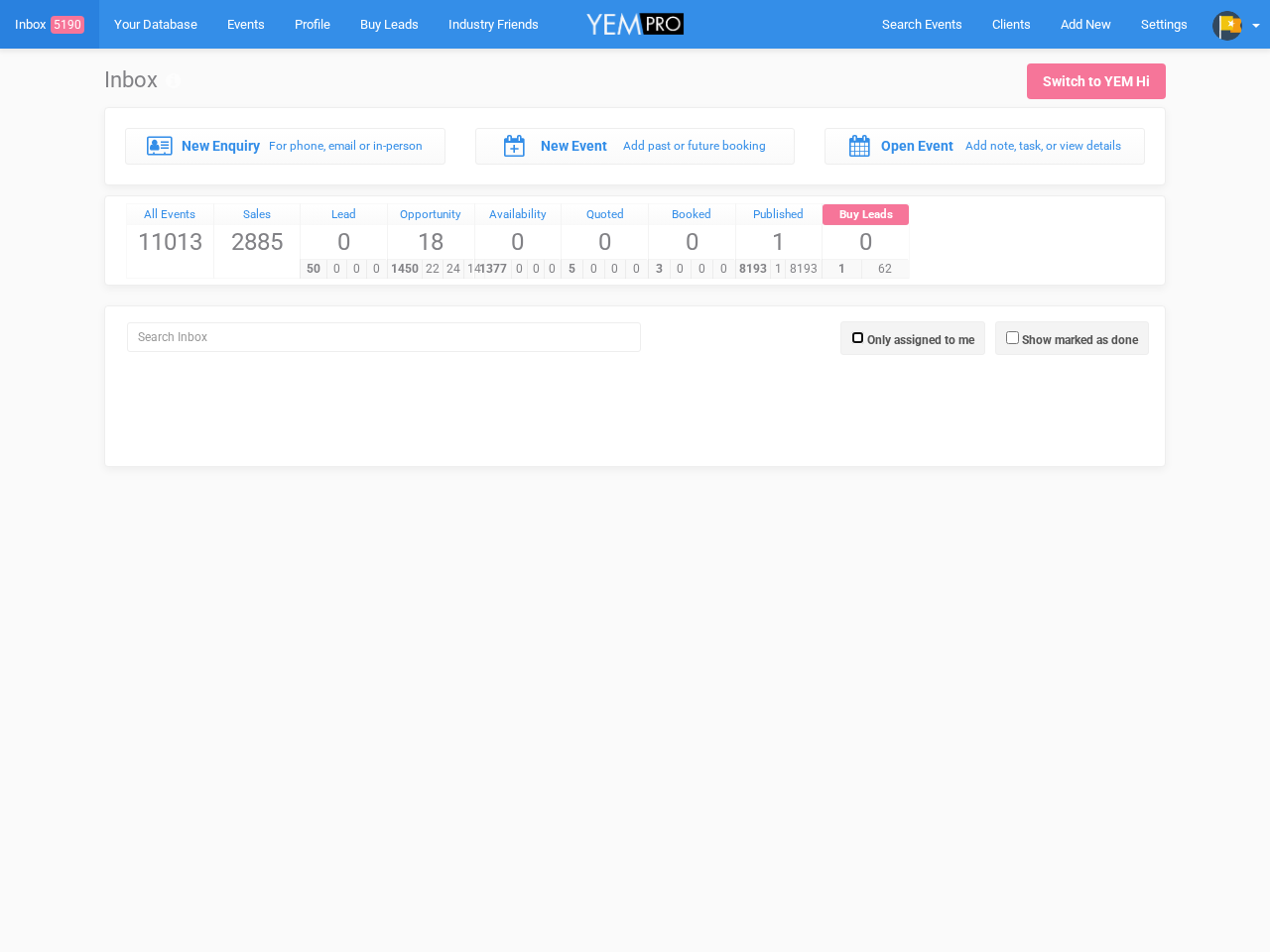 click on "Only assigned to me" at bounding box center [857, 337] 